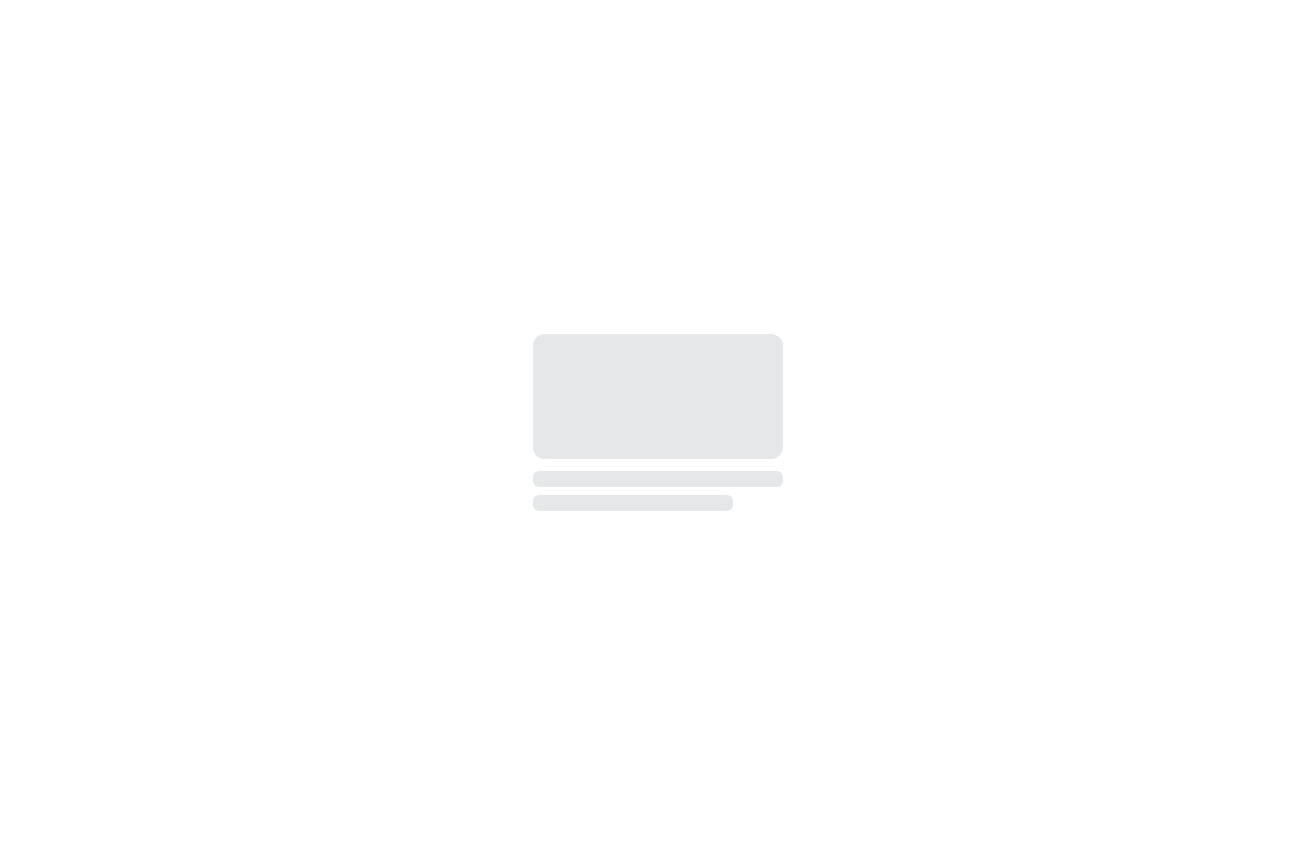 scroll, scrollTop: 0, scrollLeft: 0, axis: both 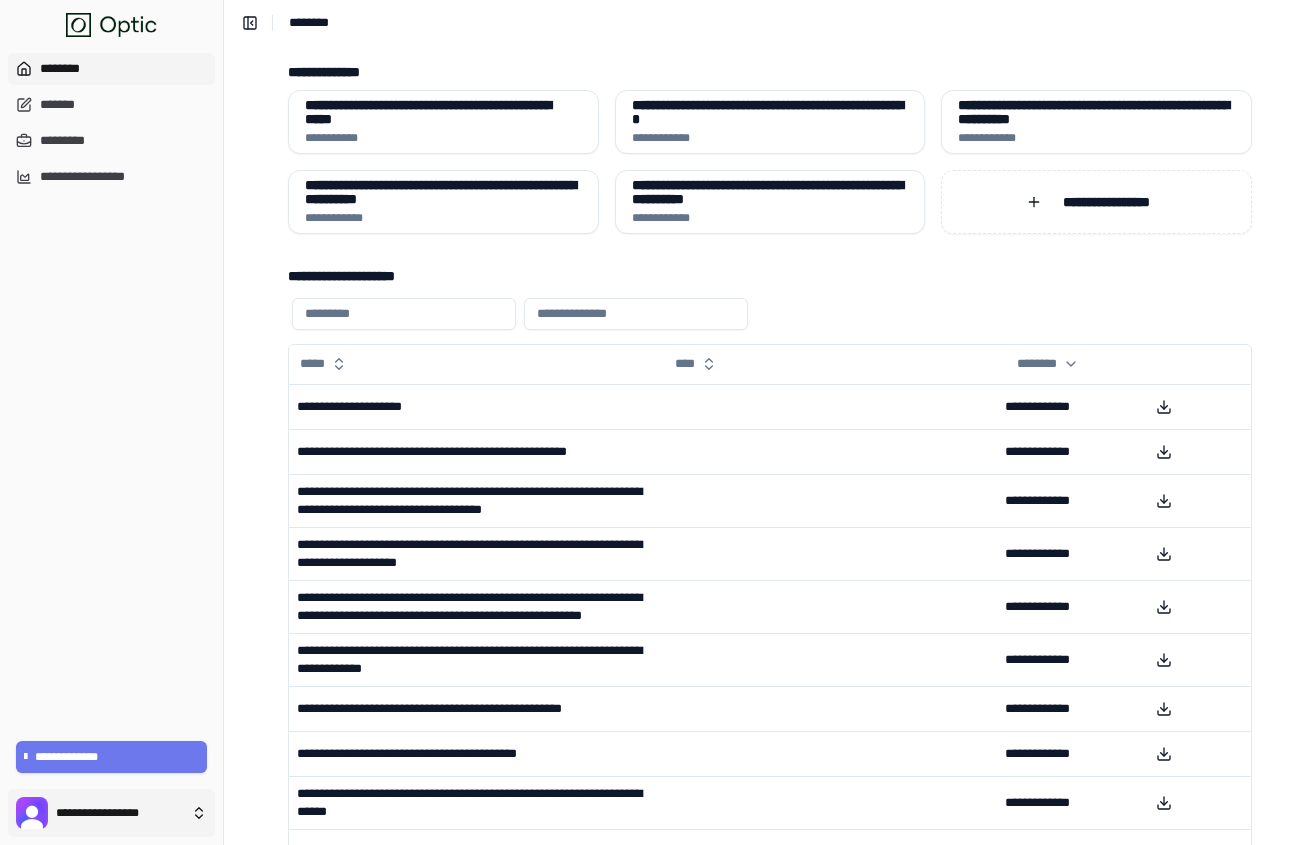 click on "**********" at bounding box center [658, 472] 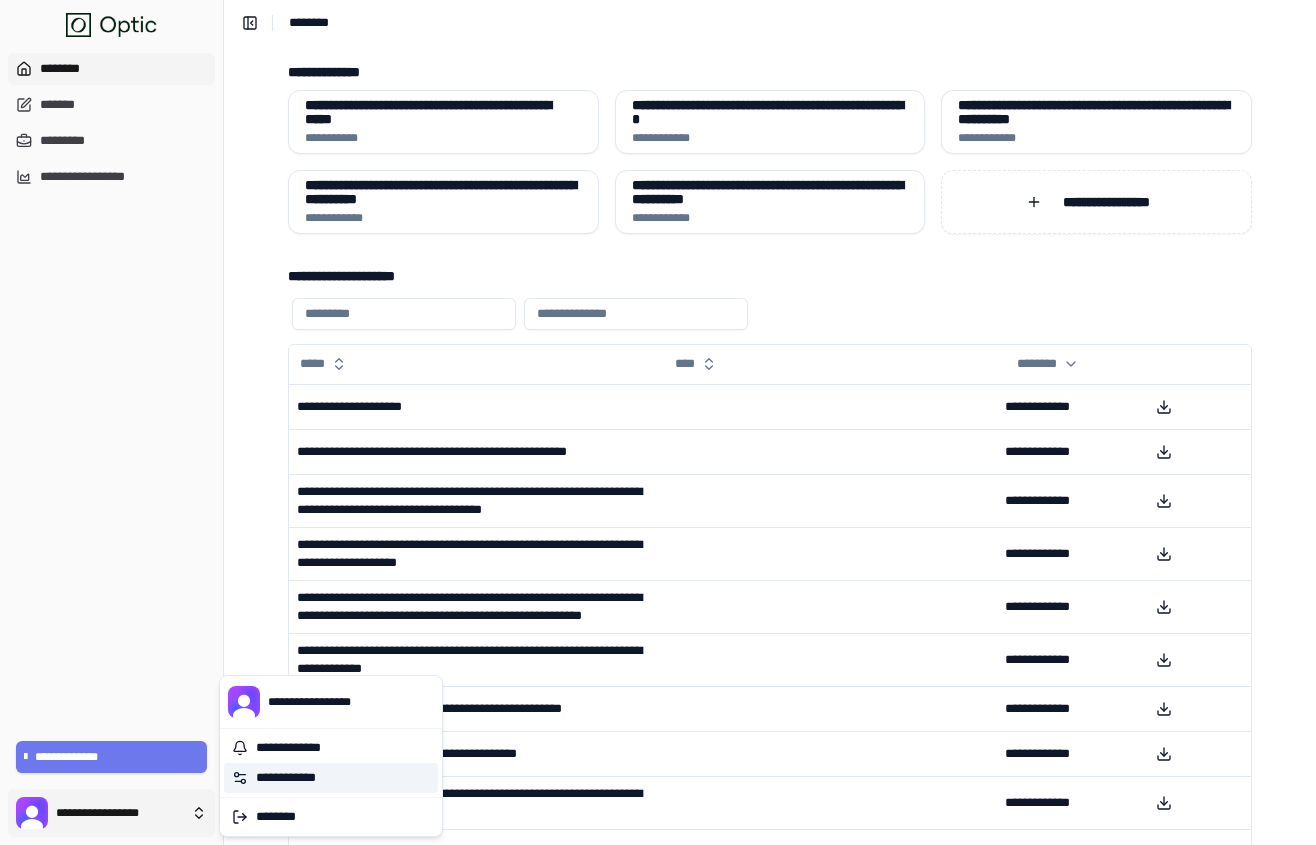 click on "**********" at bounding box center (331, 778) 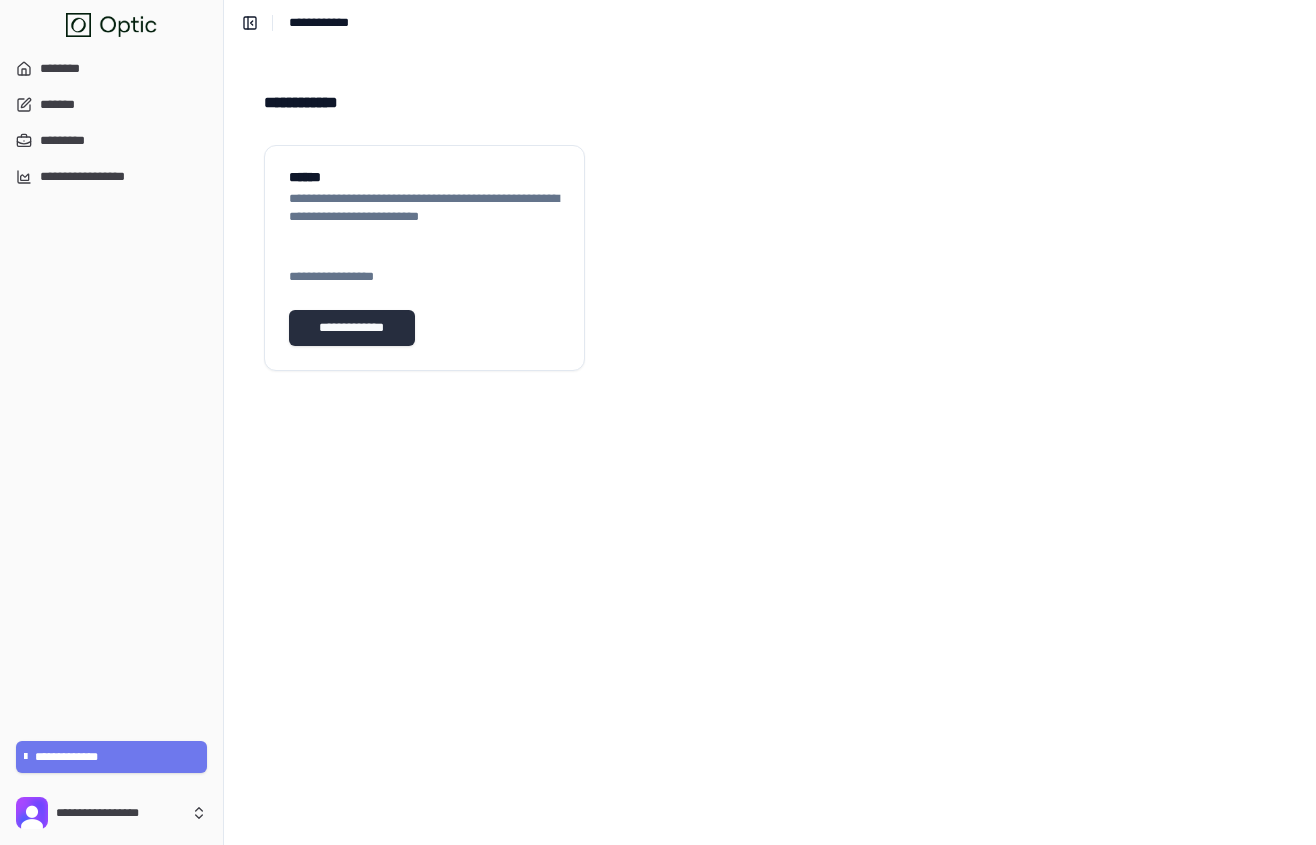 click on "**********" at bounding box center [352, 328] 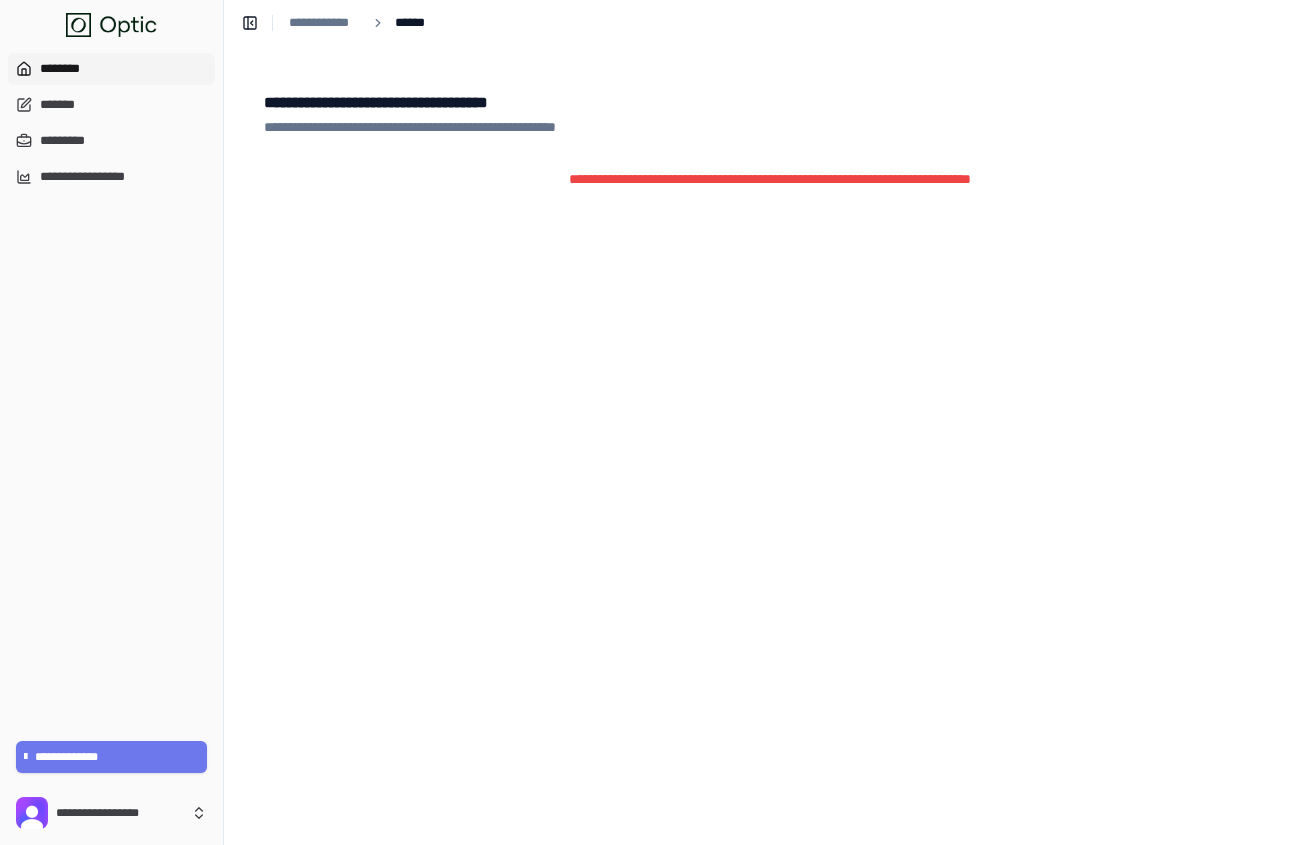 click on "********" at bounding box center [111, 69] 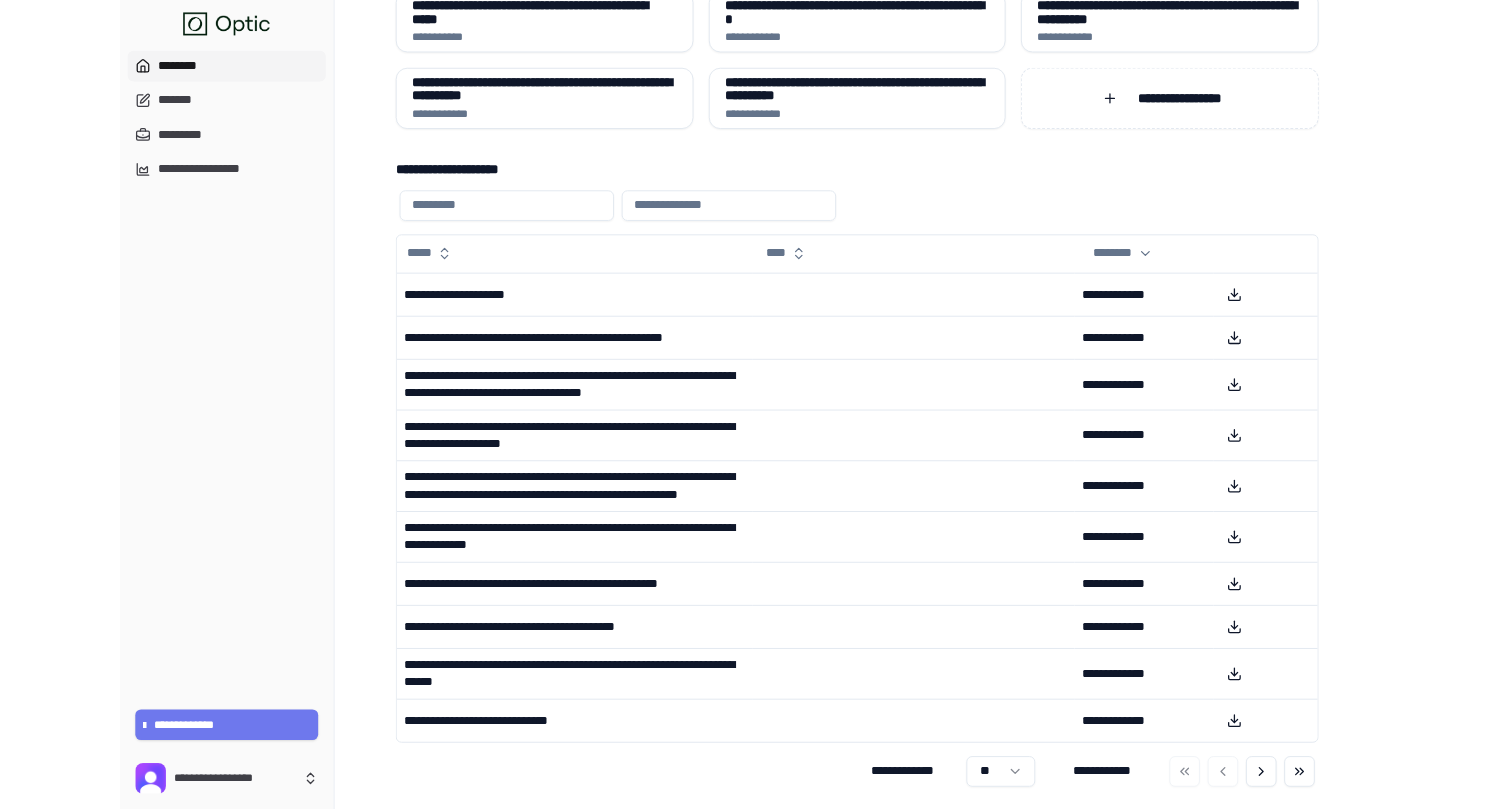 scroll, scrollTop: 0, scrollLeft: 0, axis: both 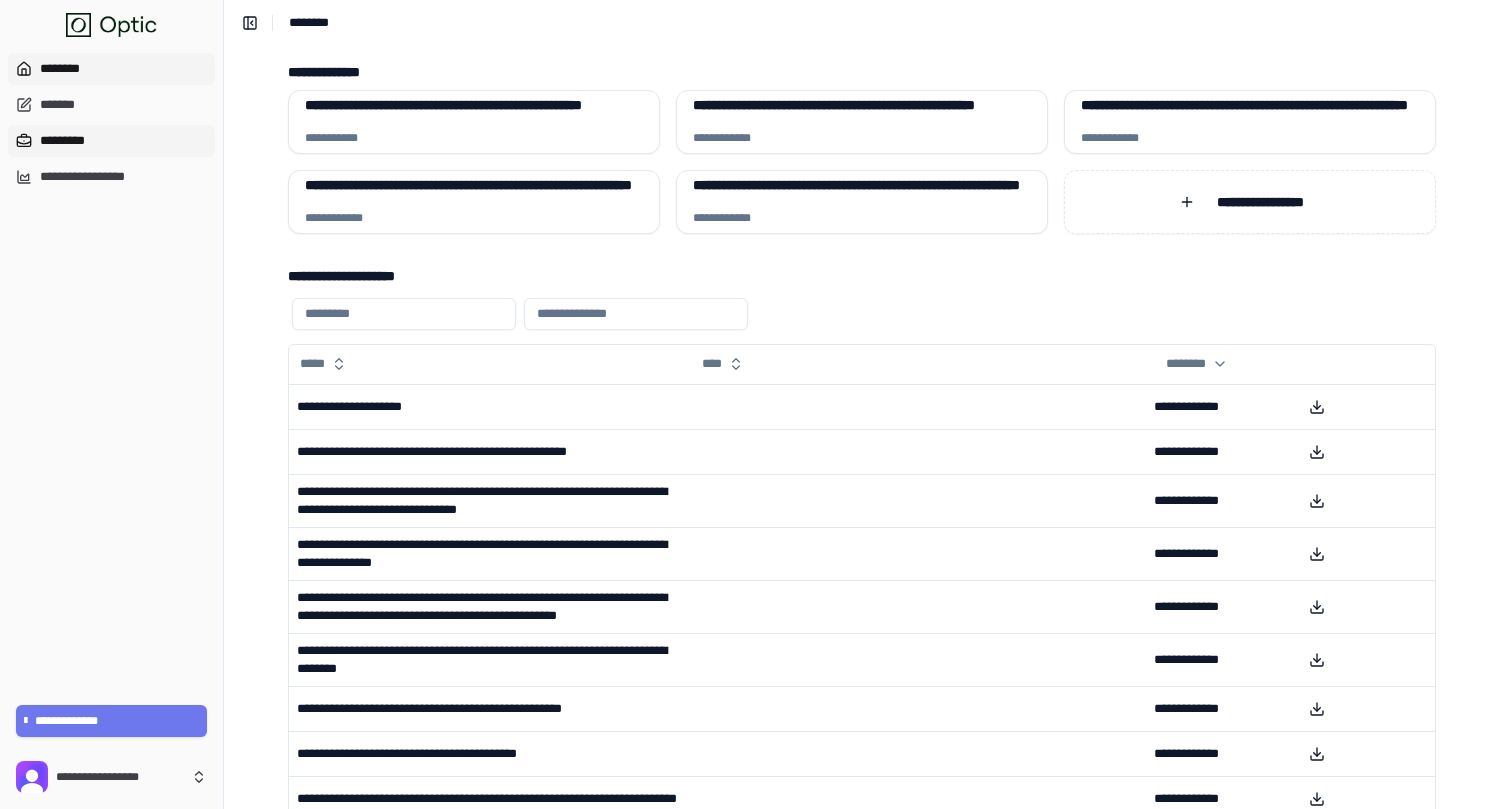 click on "*********" at bounding box center [111, 141] 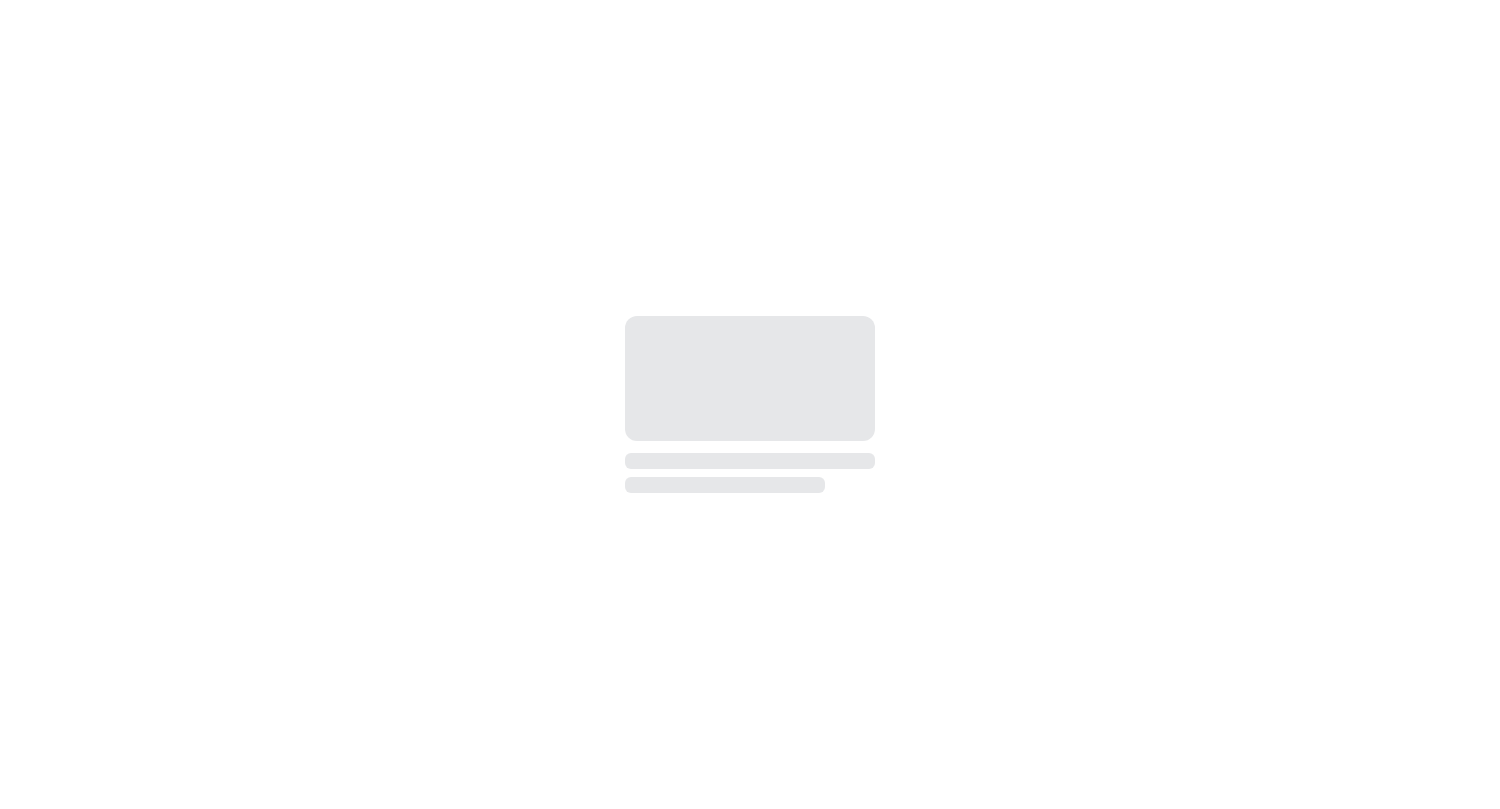 scroll, scrollTop: 0, scrollLeft: 0, axis: both 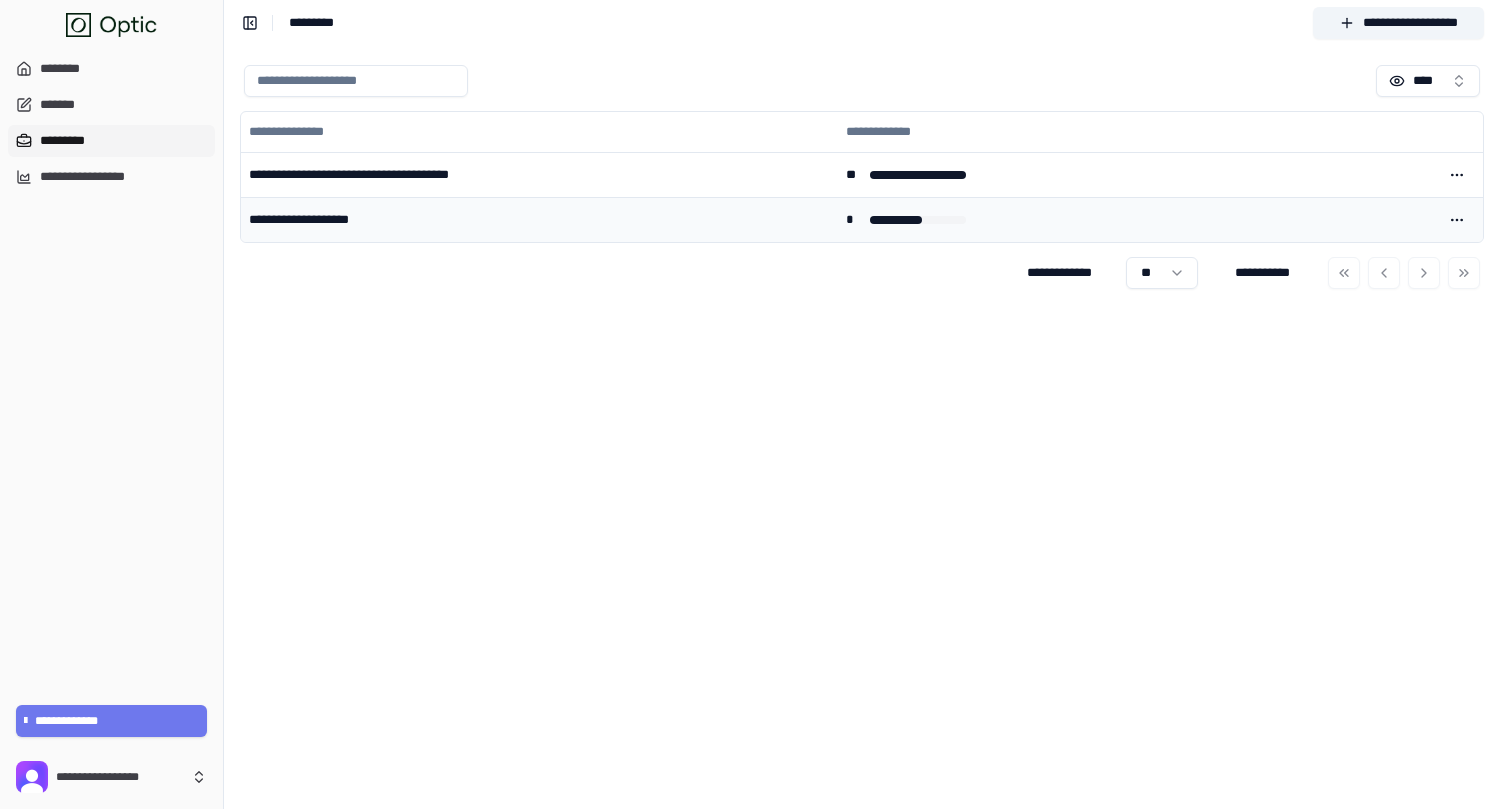 click on "**********" at bounding box center (539, 219) 